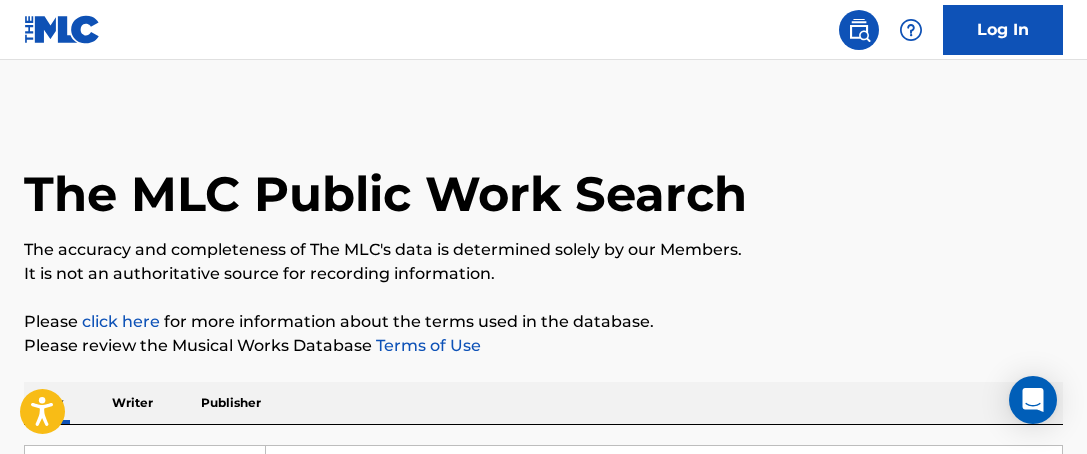 scroll, scrollTop: 985, scrollLeft: 0, axis: vertical 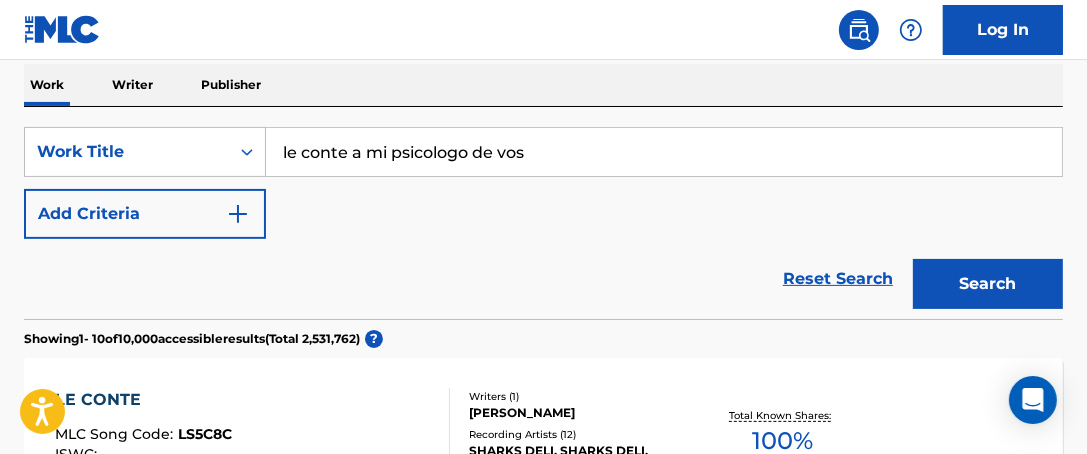 click on "le conte a mi psicologo de vos" at bounding box center [664, 152] 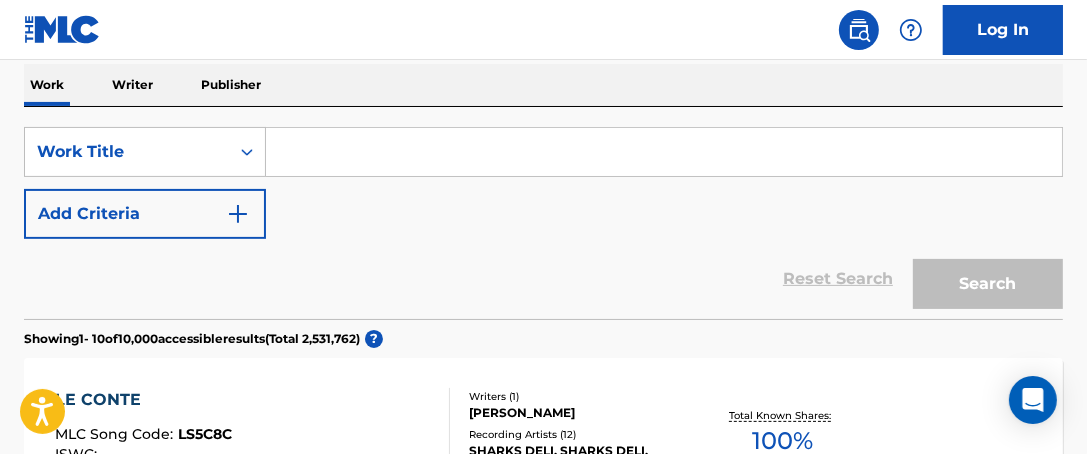 paste on "Amor Sincero" 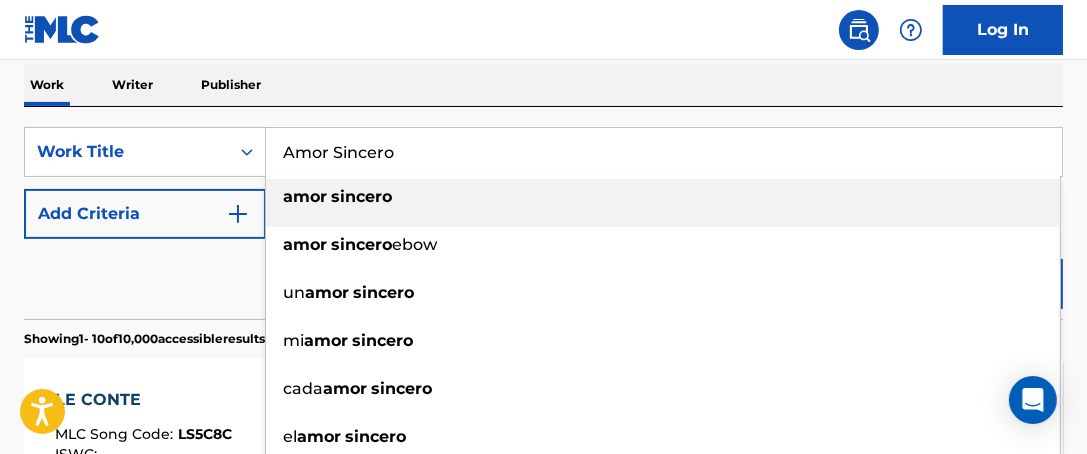 type on "Amor Sincero" 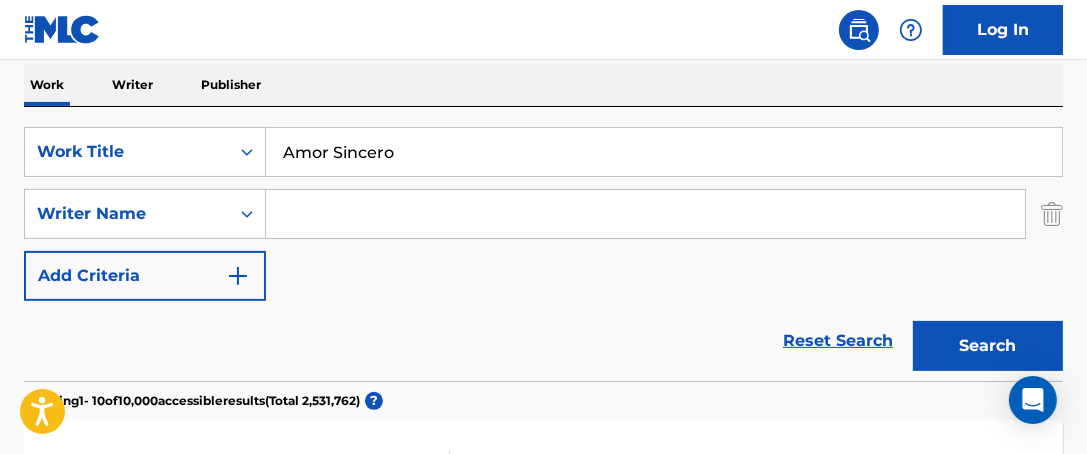 click at bounding box center (645, 214) 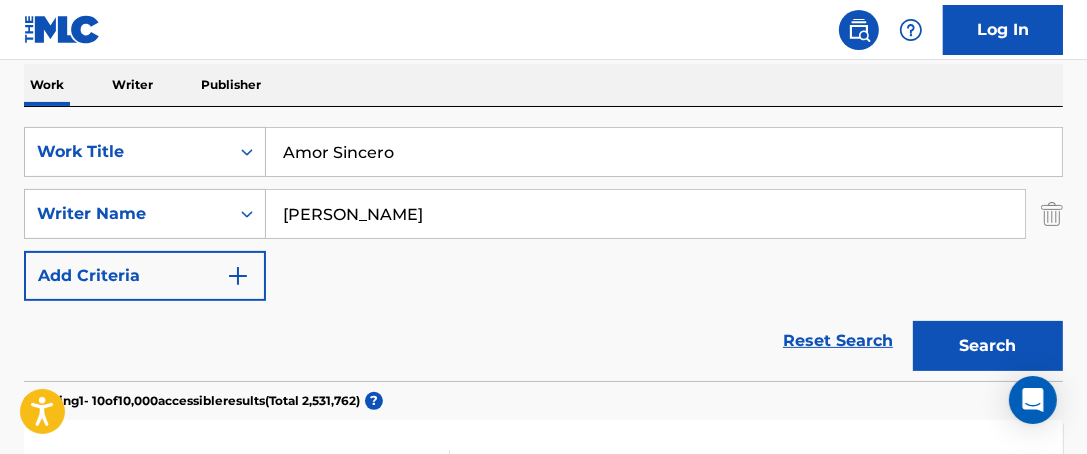 paste on "McCausland" 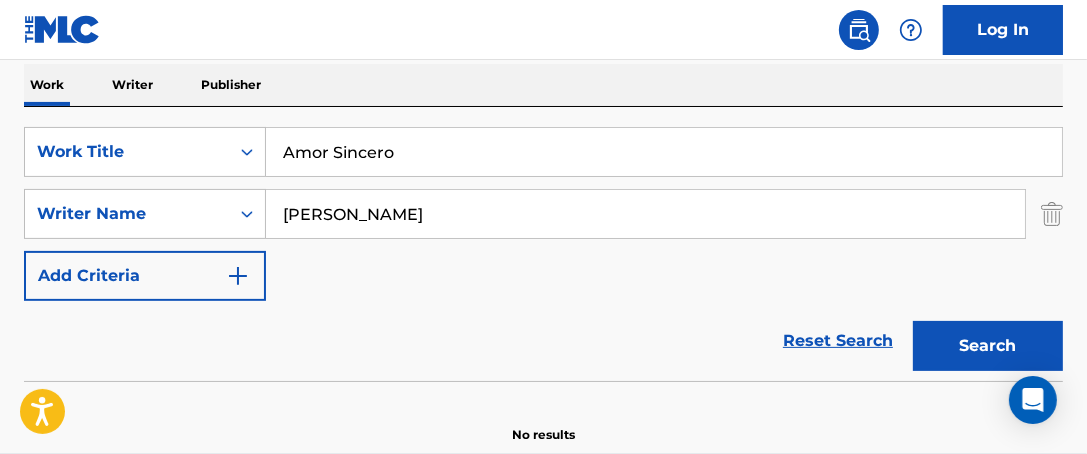 click on "[PERSON_NAME]" at bounding box center (645, 214) 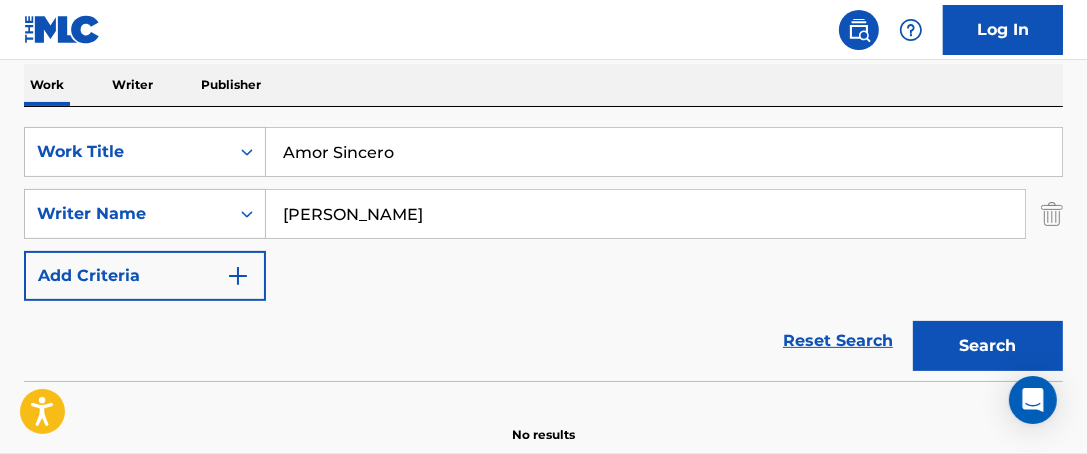 type on "[PERSON_NAME]" 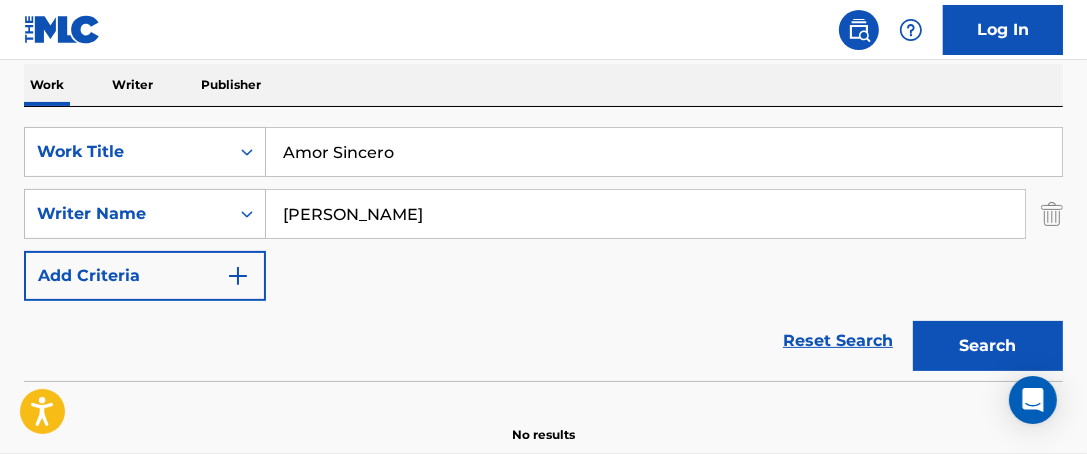 drag, startPoint x: 409, startPoint y: 147, endPoint x: -45, endPoint y: 164, distance: 454.31818 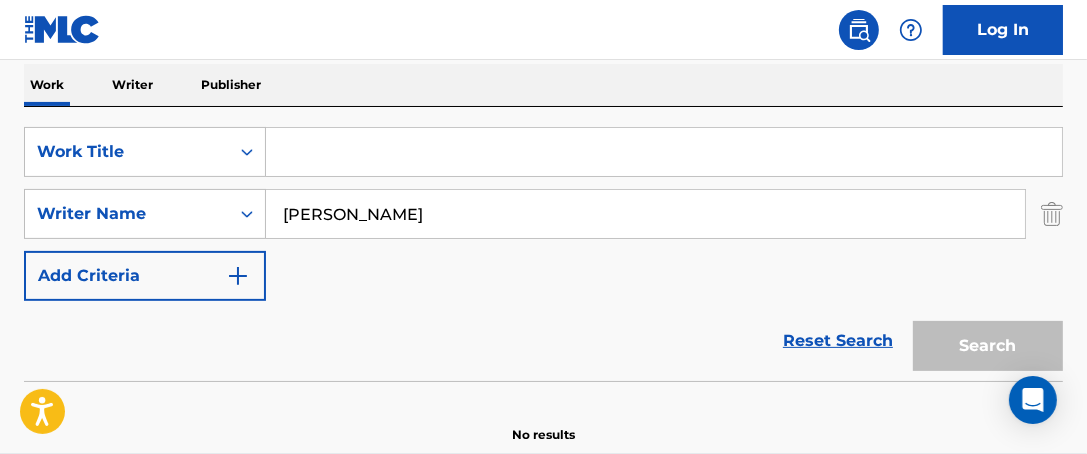 click on "[PERSON_NAME]" at bounding box center (645, 214) 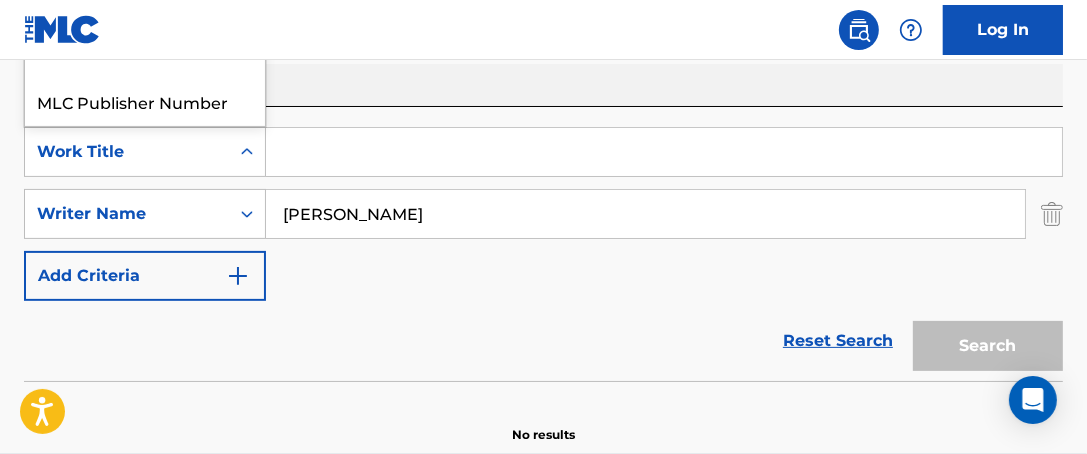 click on "Work Title" at bounding box center [127, 152] 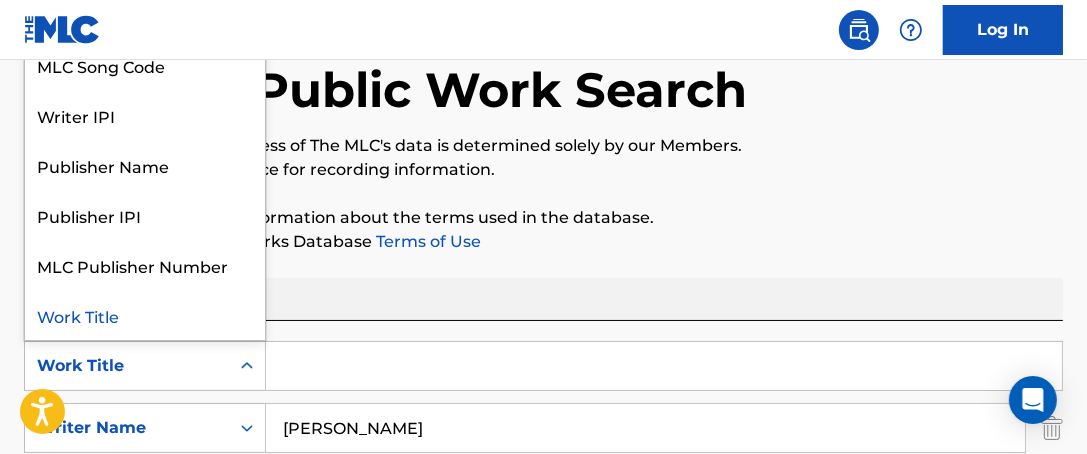 scroll, scrollTop: 107, scrollLeft: 0, axis: vertical 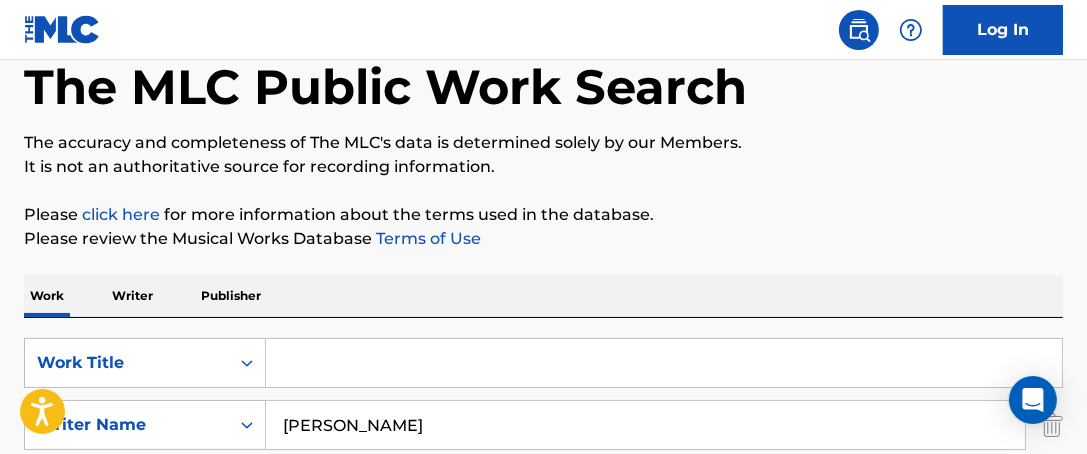 click at bounding box center [664, 363] 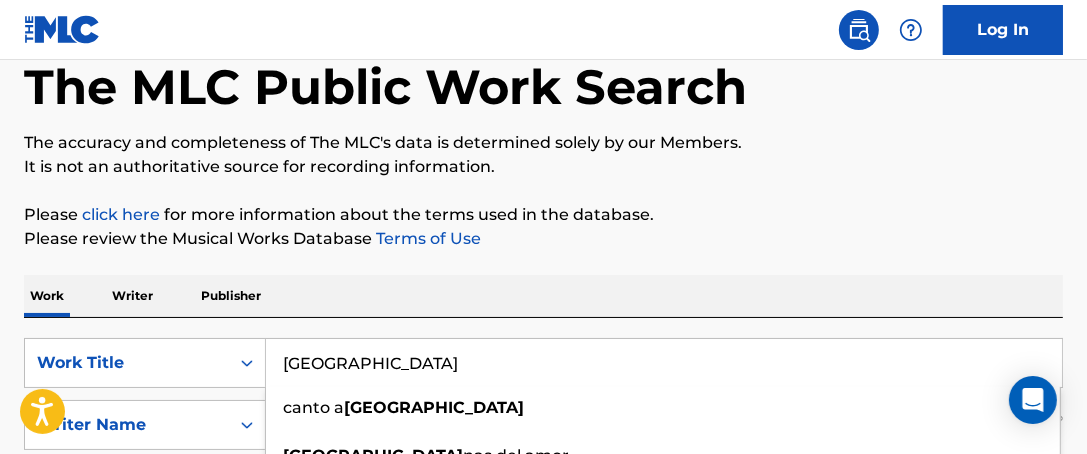 type on "[GEOGRAPHIC_DATA]" 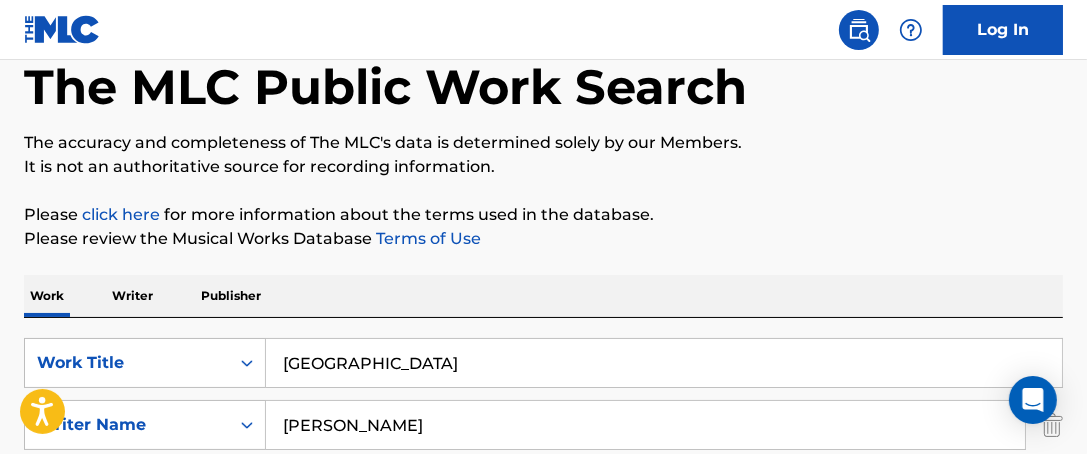 click on "Please   click here   for more information about the terms used in the database." at bounding box center (543, 215) 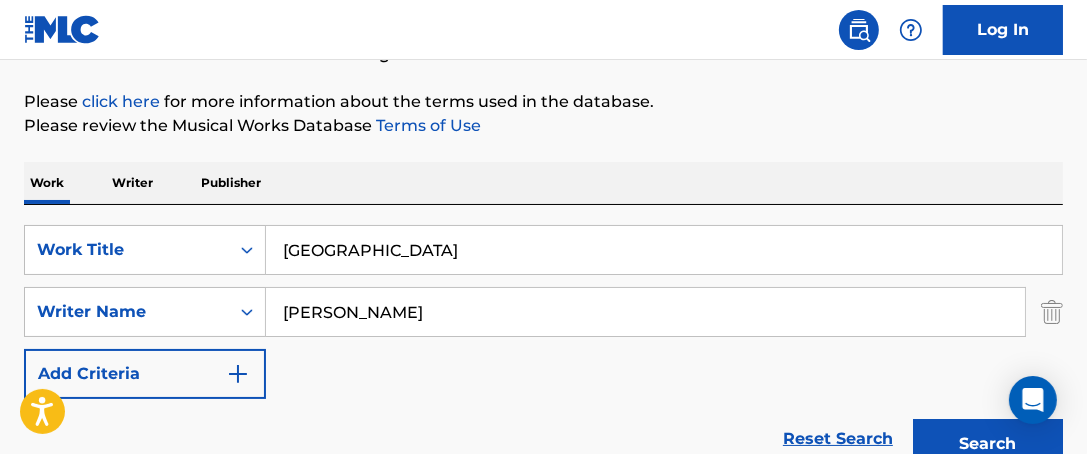 scroll, scrollTop: 235, scrollLeft: 0, axis: vertical 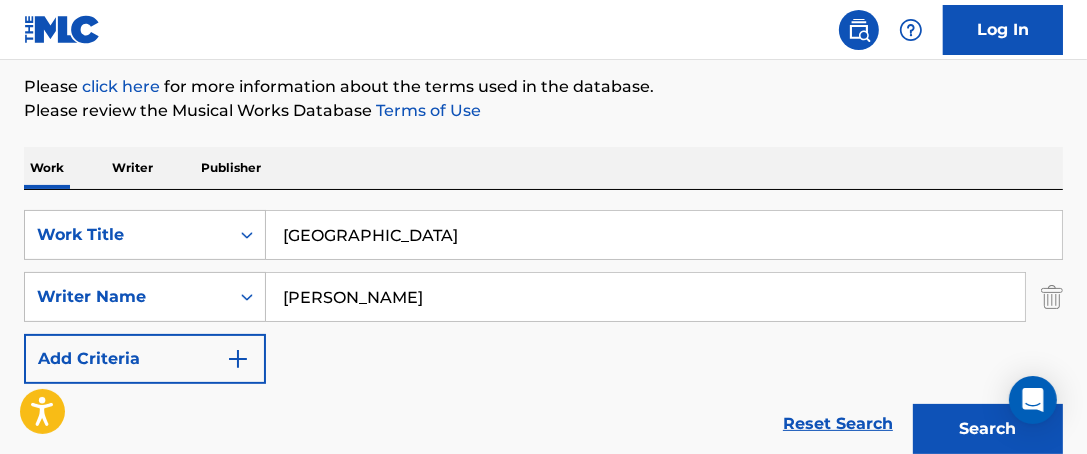 drag, startPoint x: 436, startPoint y: 305, endPoint x: -36, endPoint y: 206, distance: 482.27066 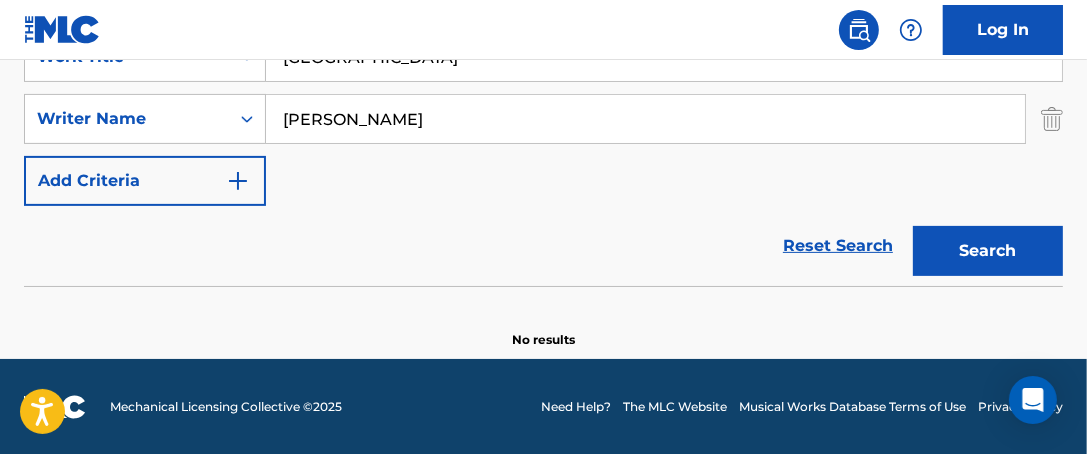 scroll, scrollTop: 376, scrollLeft: 0, axis: vertical 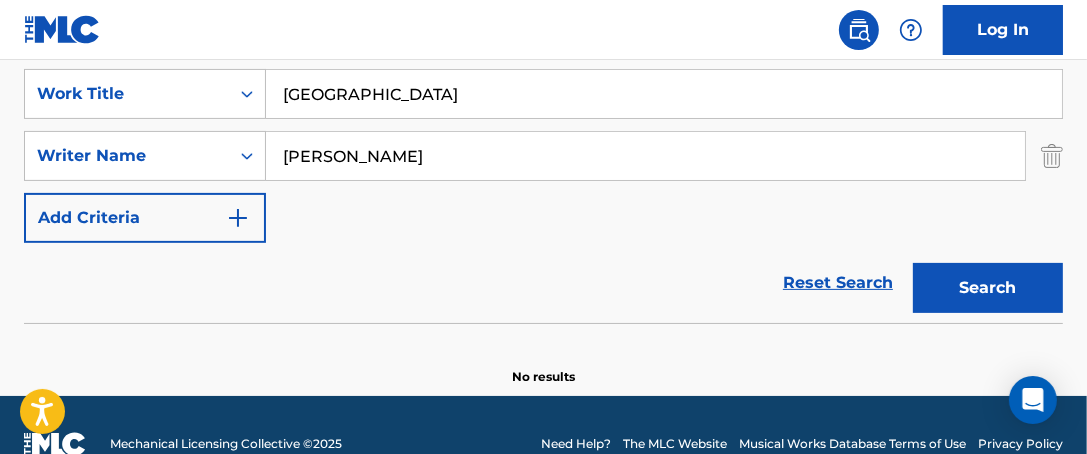 click on "[PERSON_NAME]" at bounding box center [645, 156] 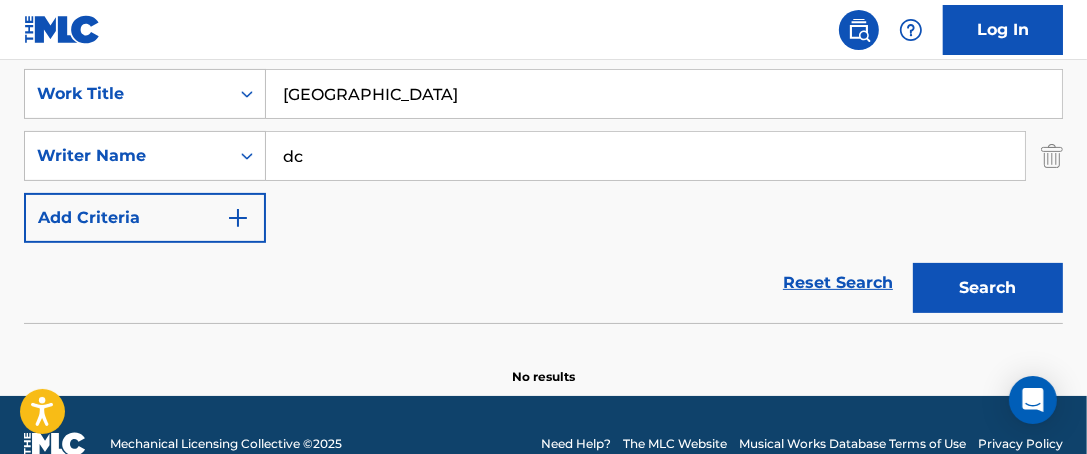 type on "d" 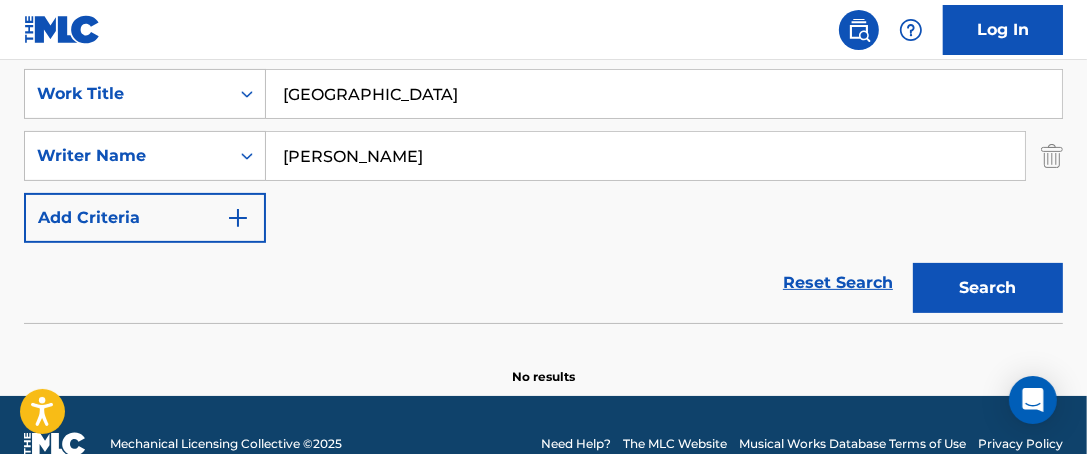 type on "[PERSON_NAME]" 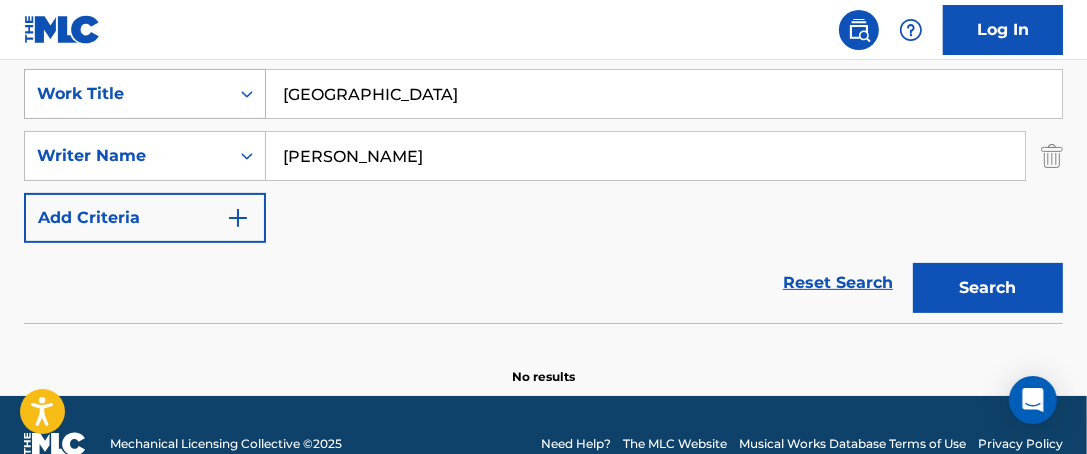 drag, startPoint x: 368, startPoint y: 75, endPoint x: 192, endPoint y: 80, distance: 176.07101 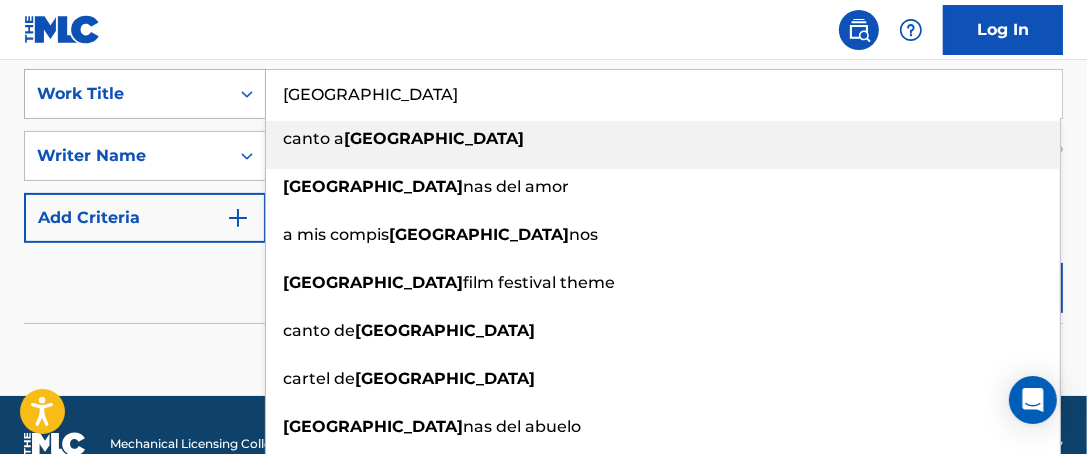 paste on "Dama en apuros" 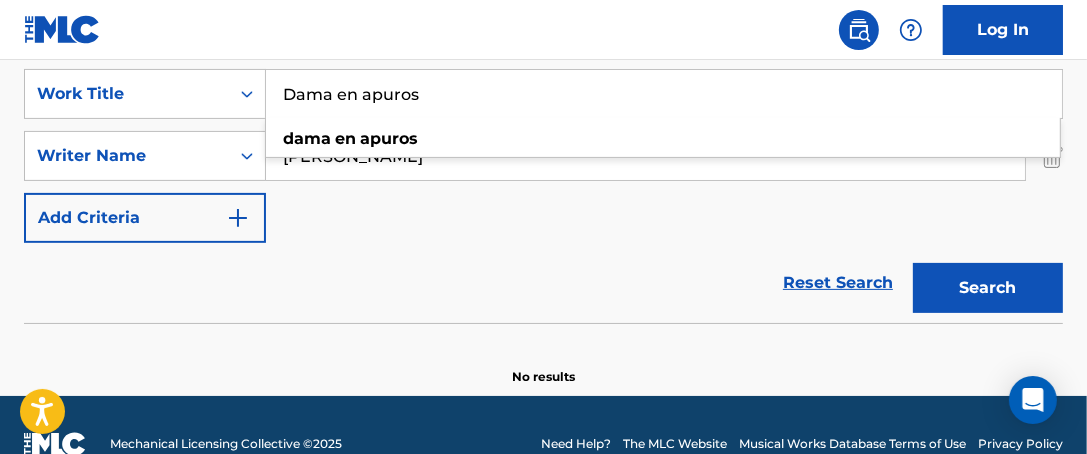 type on "Dama en apuros" 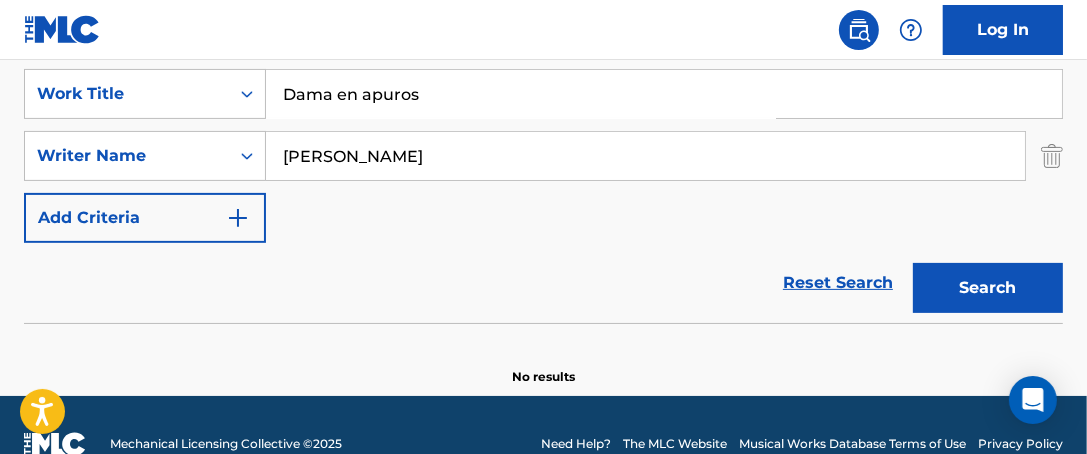 click on "SearchWithCriteriade02fd35-05af-43c3-a6da-9dbb31bc2d7f Work Title Dama en apuros SearchWithCriteriaab41b8e6-e634-475d-a2ff-8ad7952512e0 Writer Name [PERSON_NAME] Add Criteria" at bounding box center (543, 156) 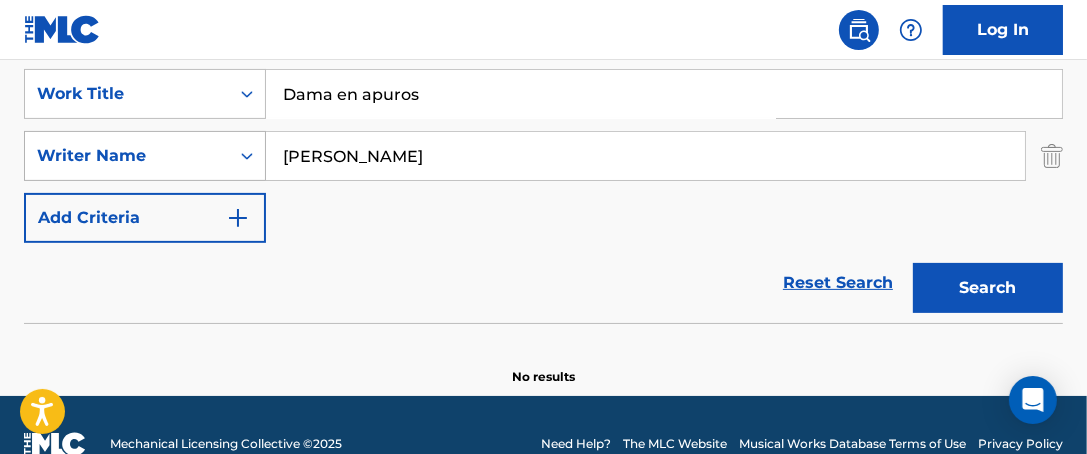 drag, startPoint x: 243, startPoint y: 160, endPoint x: 86, endPoint y: 177, distance: 157.9177 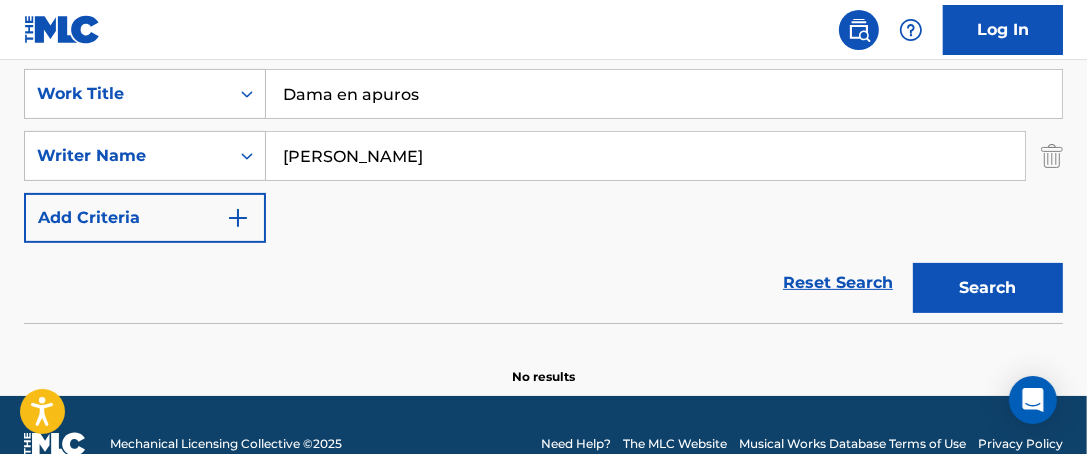 click on "Search" at bounding box center (988, 288) 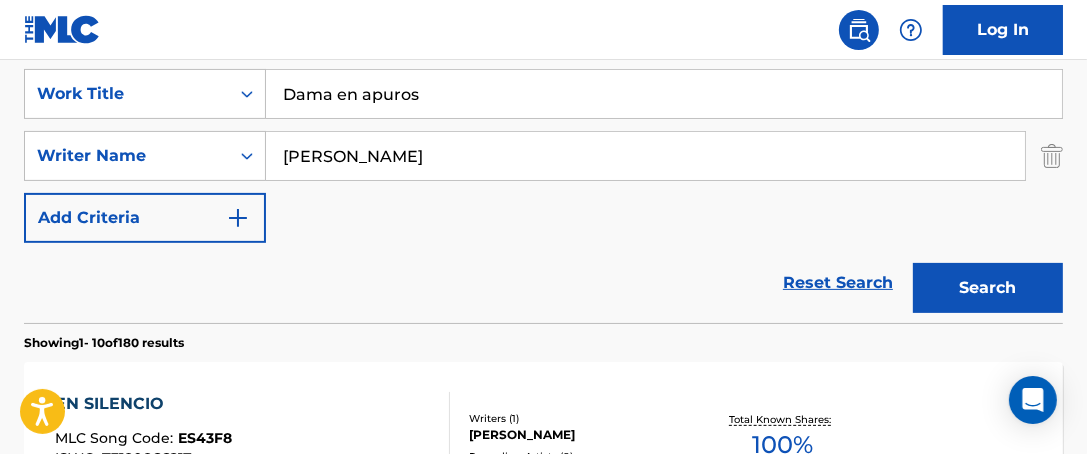 click on "[PERSON_NAME]" at bounding box center [645, 156] 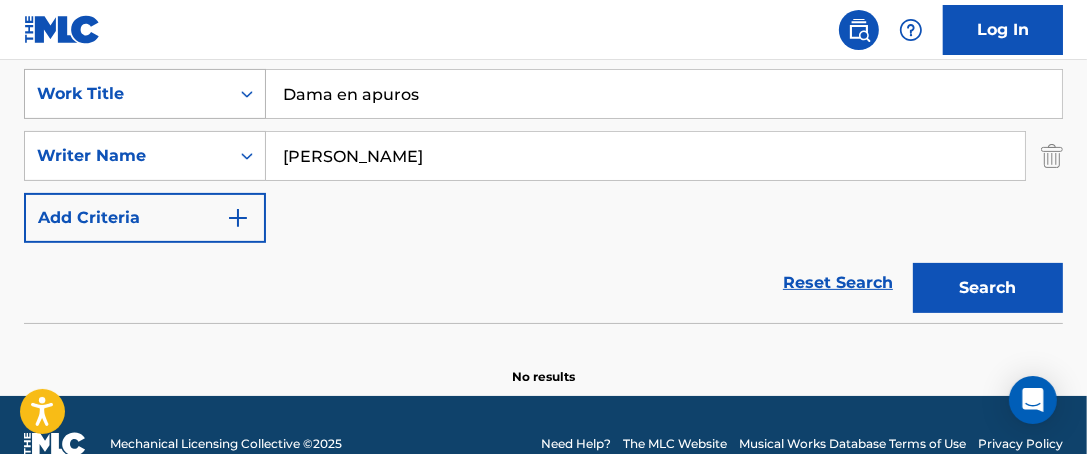 drag, startPoint x: 116, startPoint y: 107, endPoint x: 68, endPoint y: 105, distance: 48.04165 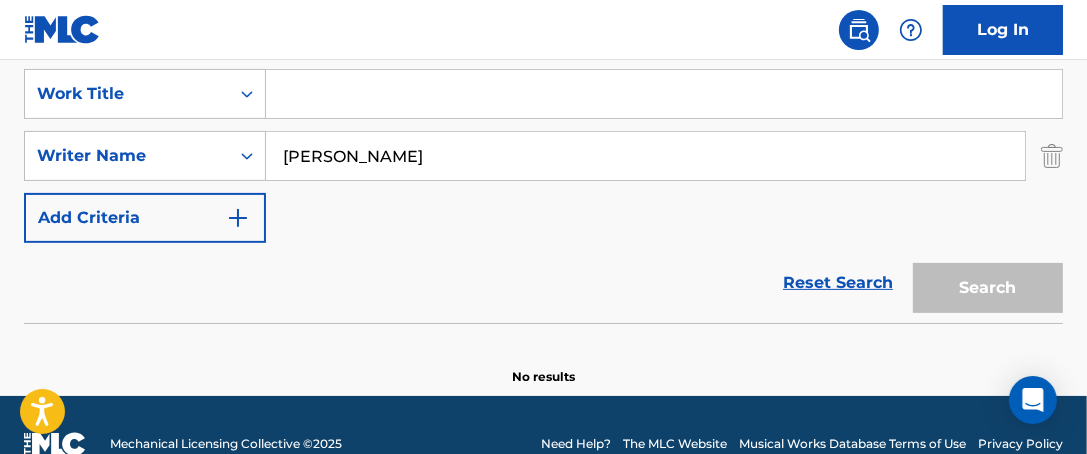 click on "[PERSON_NAME]" at bounding box center (645, 156) 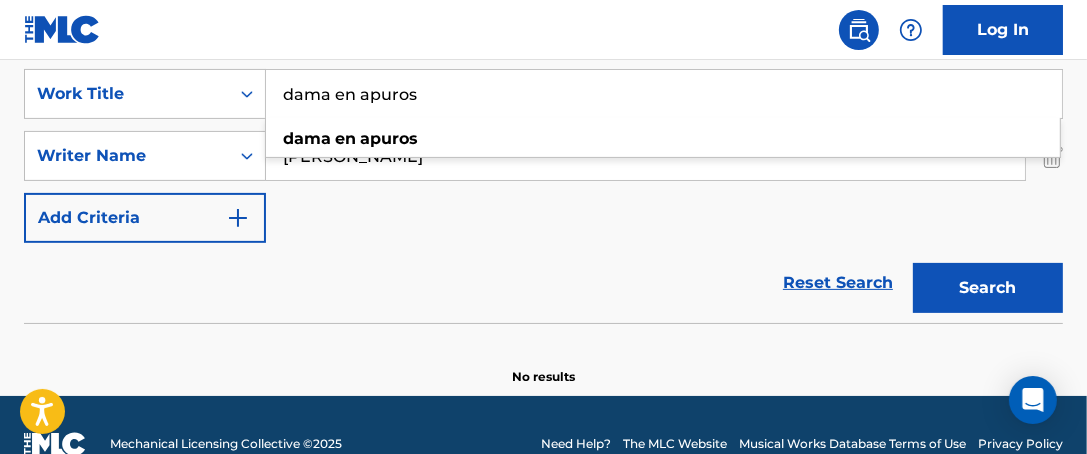 type on "dama en apuros" 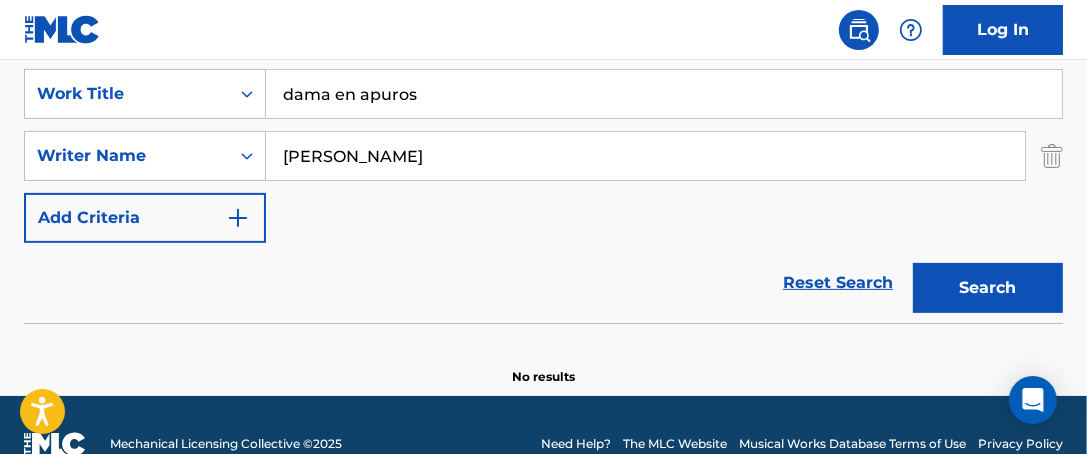 click on "[PERSON_NAME]" at bounding box center (645, 156) 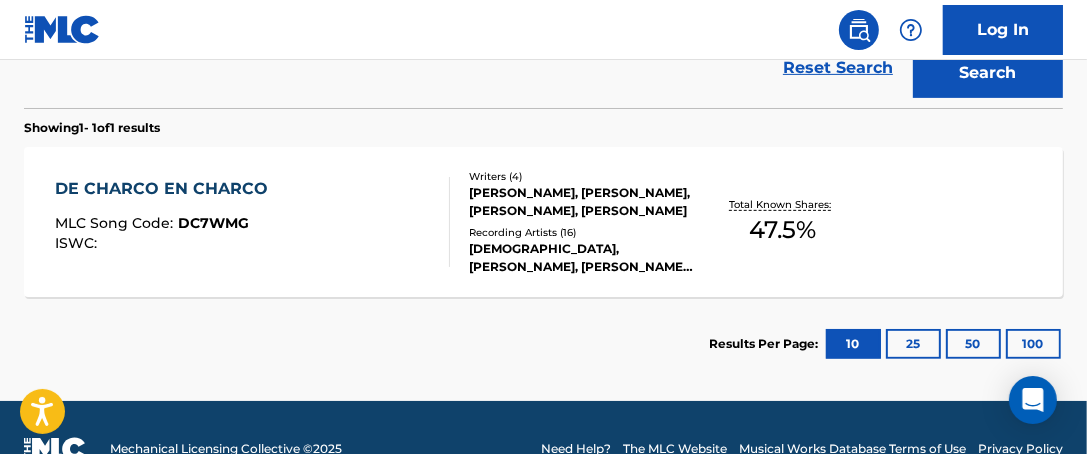 scroll, scrollTop: 633, scrollLeft: 0, axis: vertical 